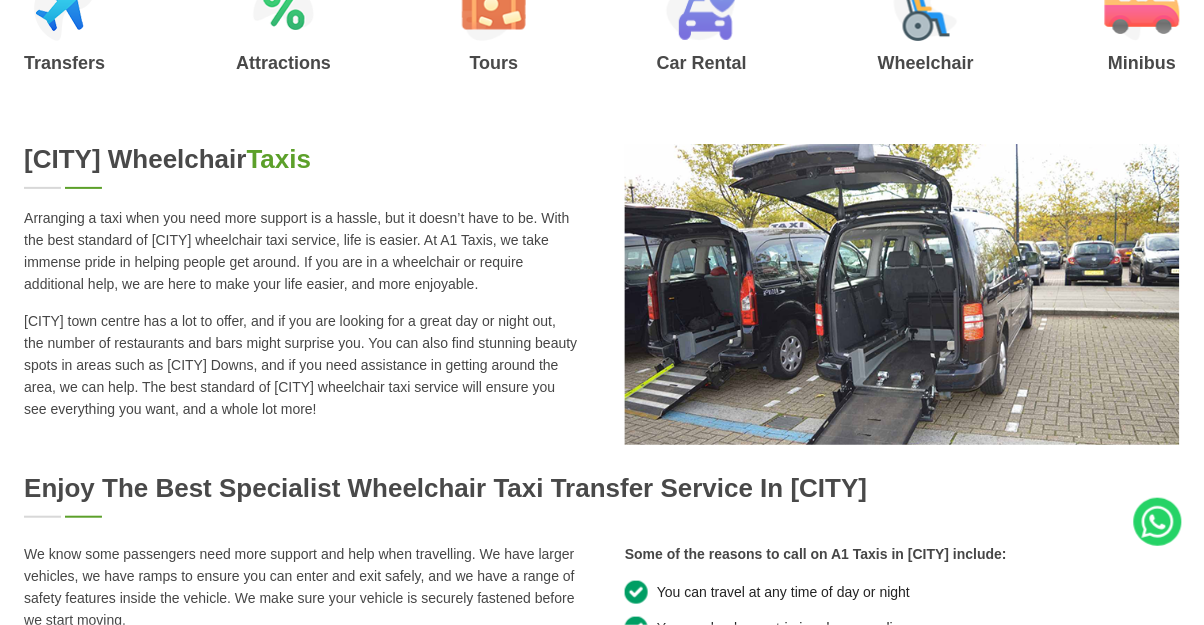 scroll, scrollTop: 915, scrollLeft: 0, axis: vertical 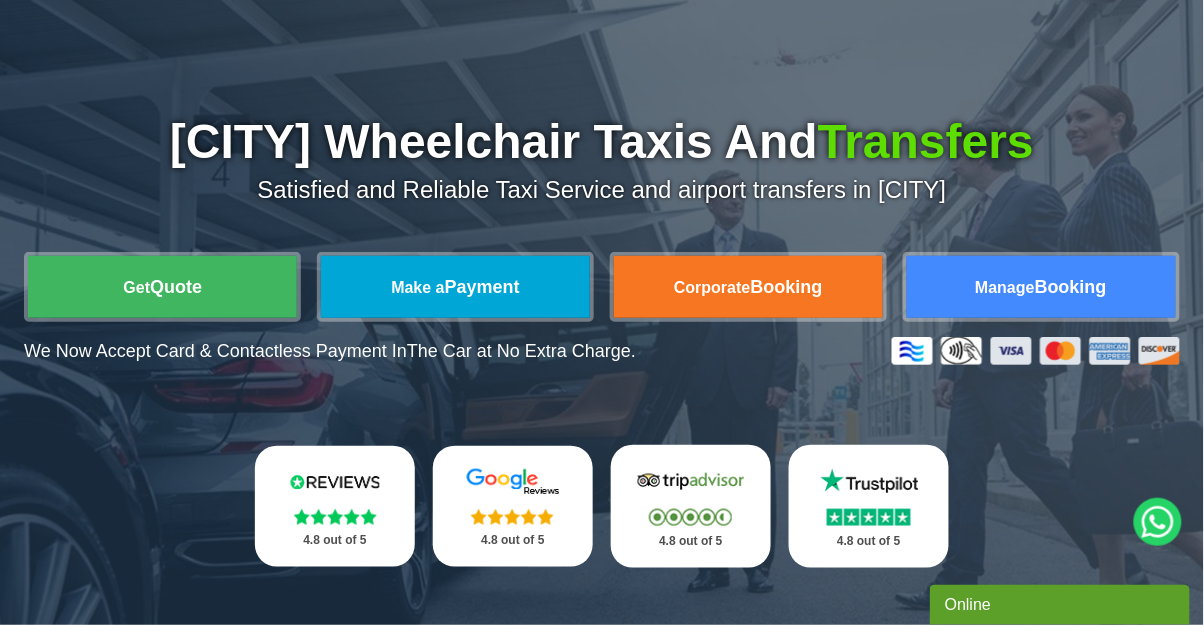 click on "Get  Quote" at bounding box center [162, 287] 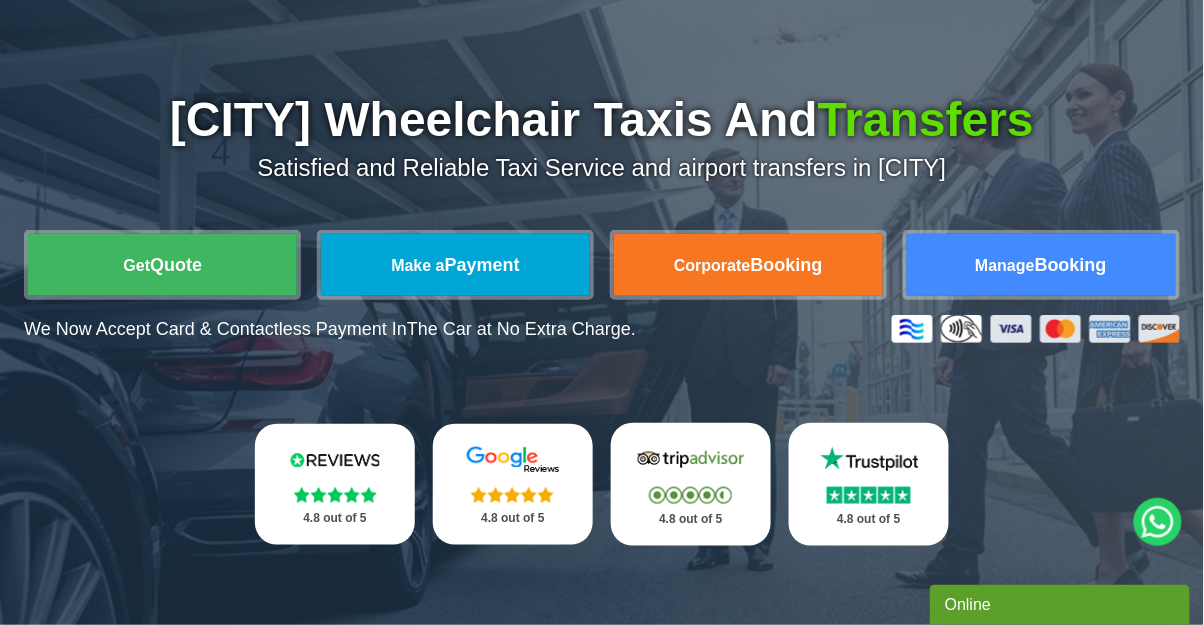 scroll, scrollTop: 211, scrollLeft: 0, axis: vertical 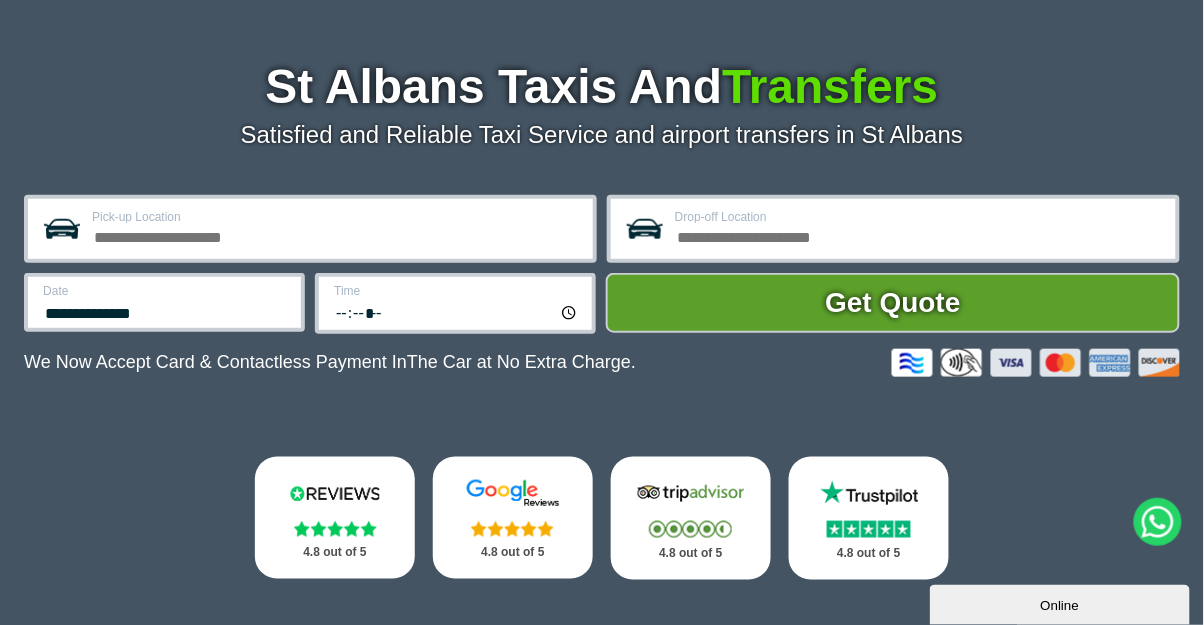 click on "Pick-up Location" at bounding box center (336, 217) 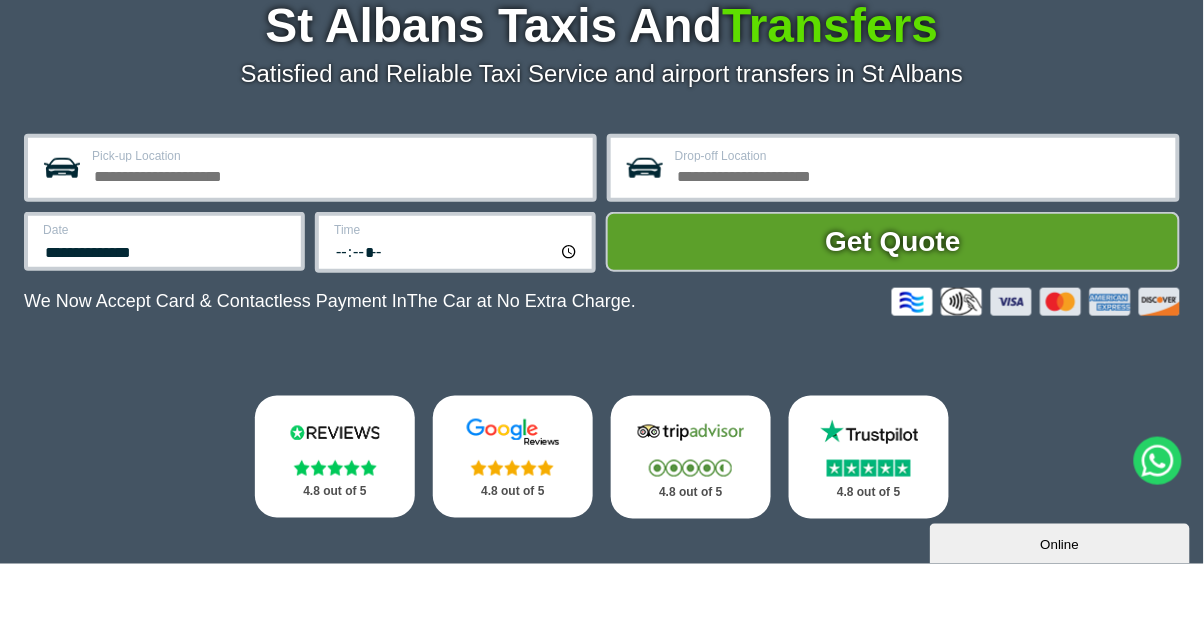scroll, scrollTop: 223, scrollLeft: 0, axis: vertical 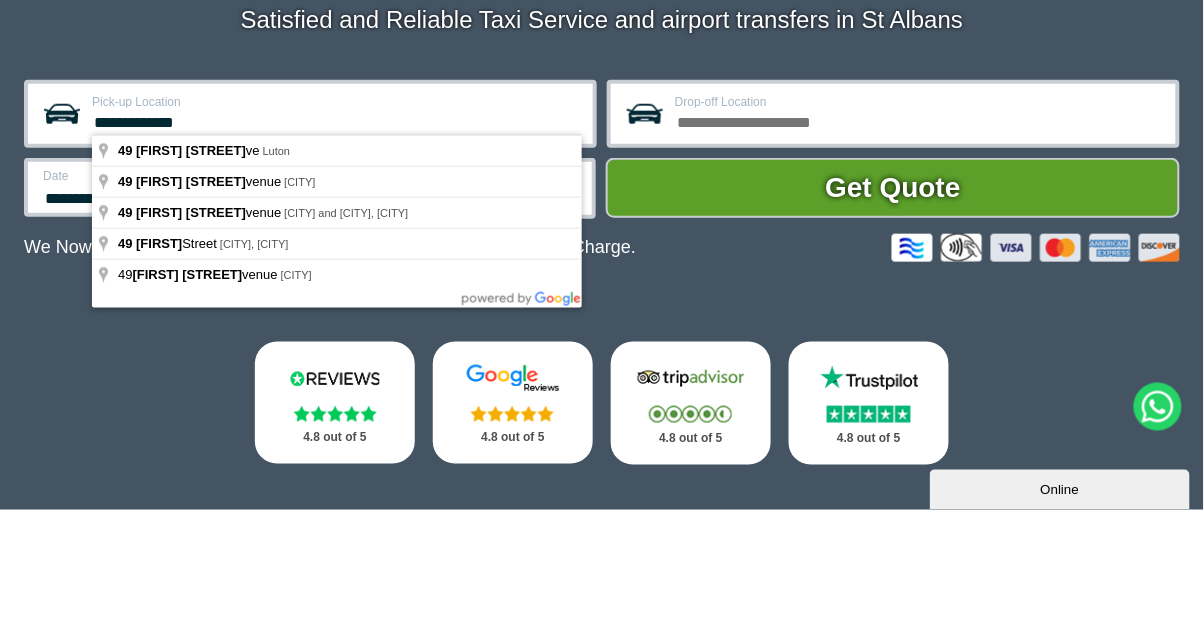 type on "**********" 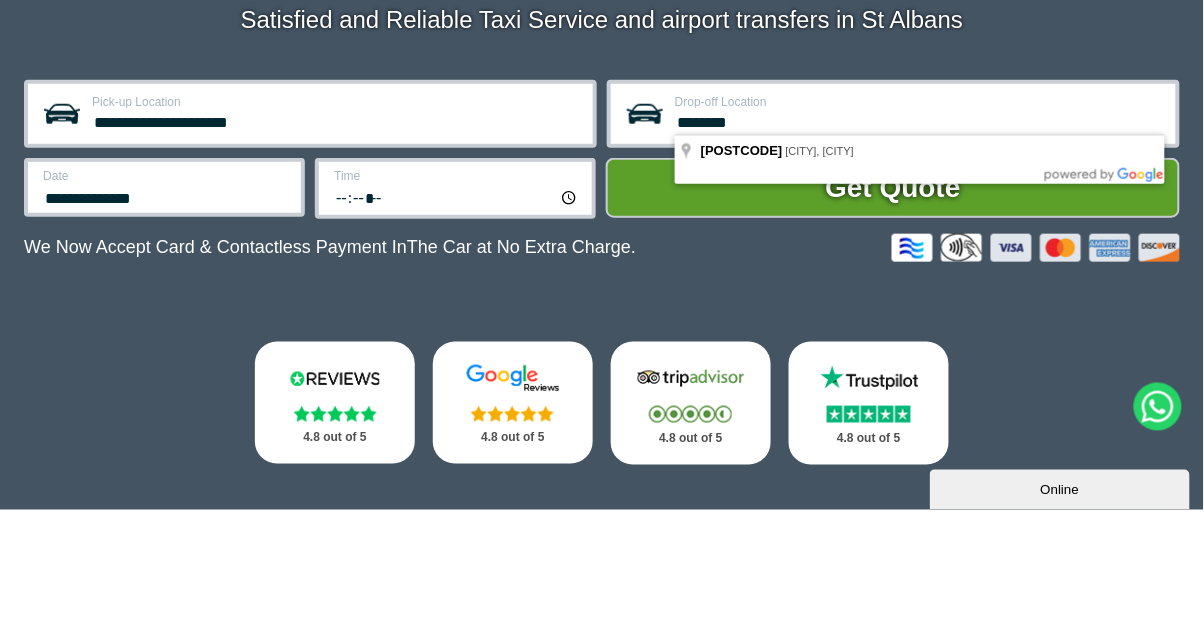 type on "**********" 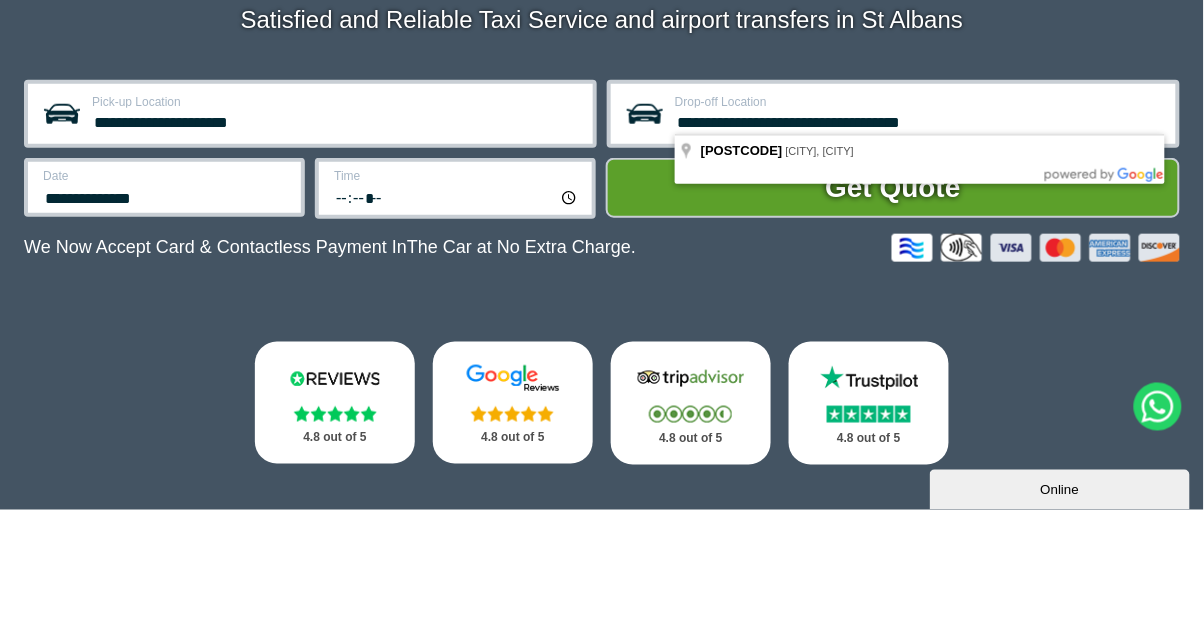 scroll, scrollTop: 223, scrollLeft: 0, axis: vertical 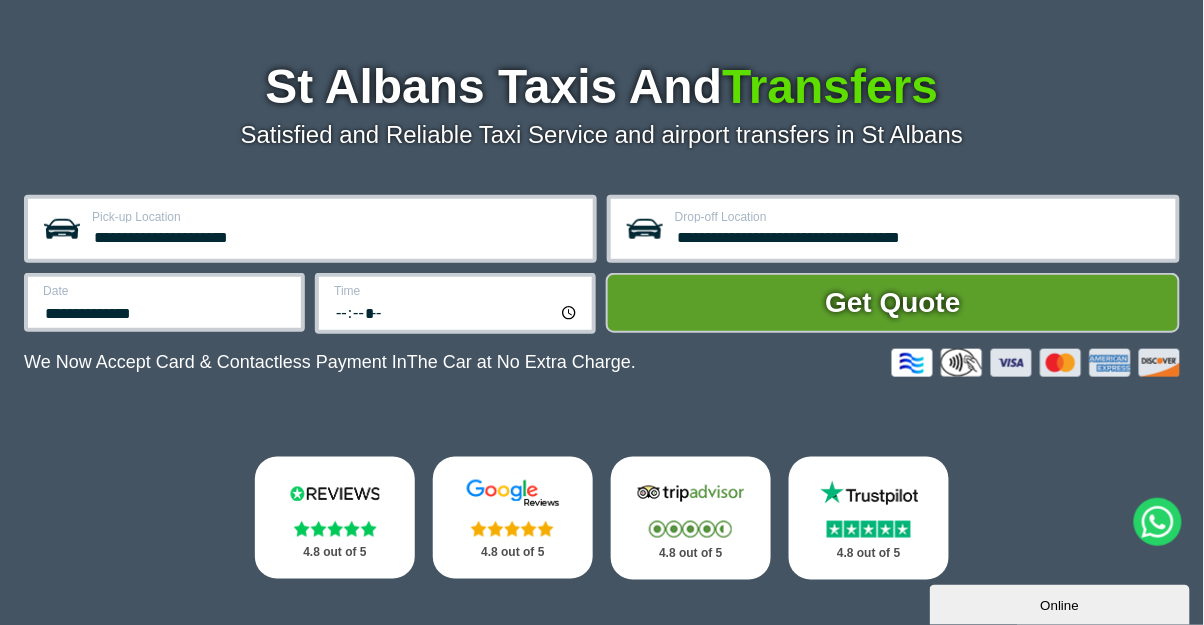 click on "**********" at bounding box center (166, 311) 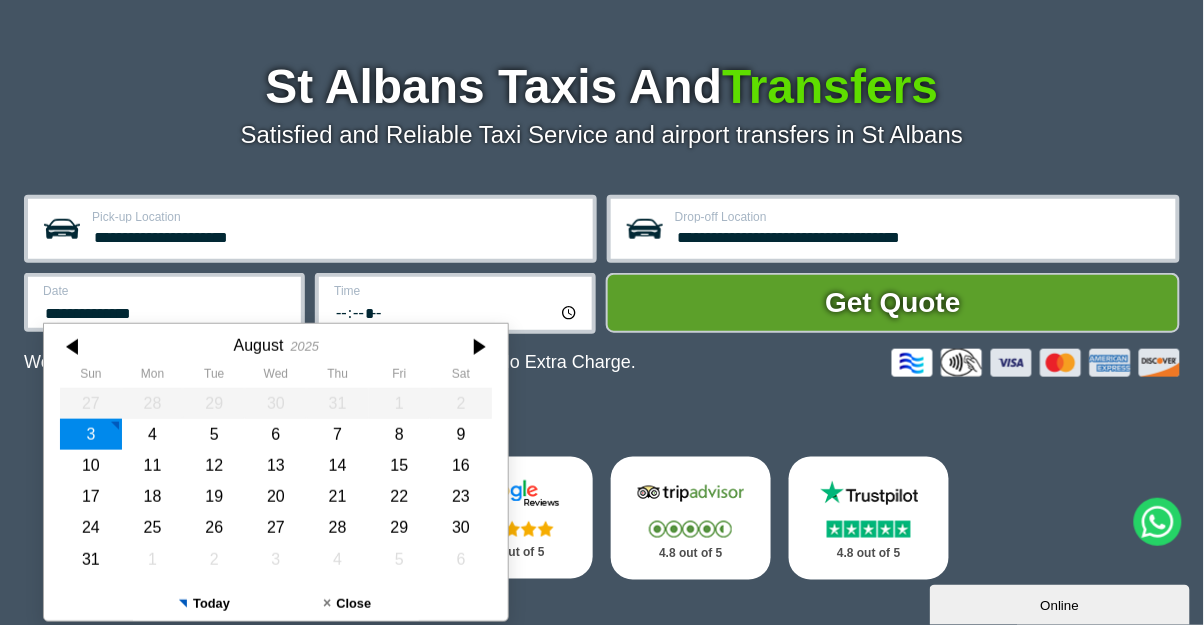 click at bounding box center (478, 347) 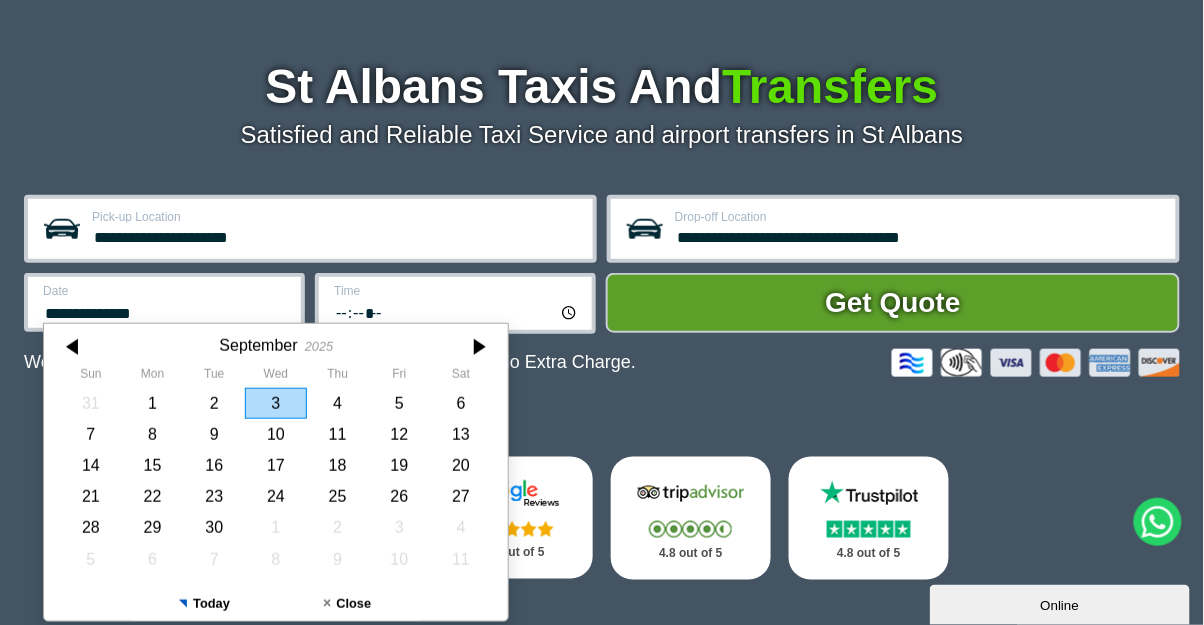 click on "6" at bounding box center [461, 403] 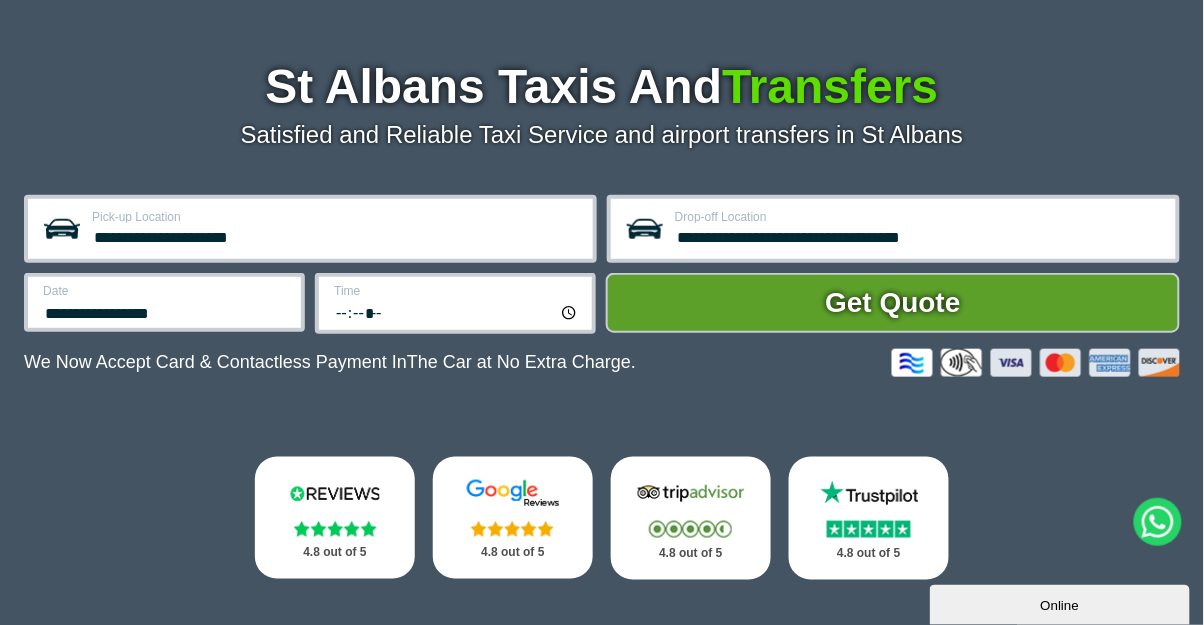 click on "*****" at bounding box center (457, 312) 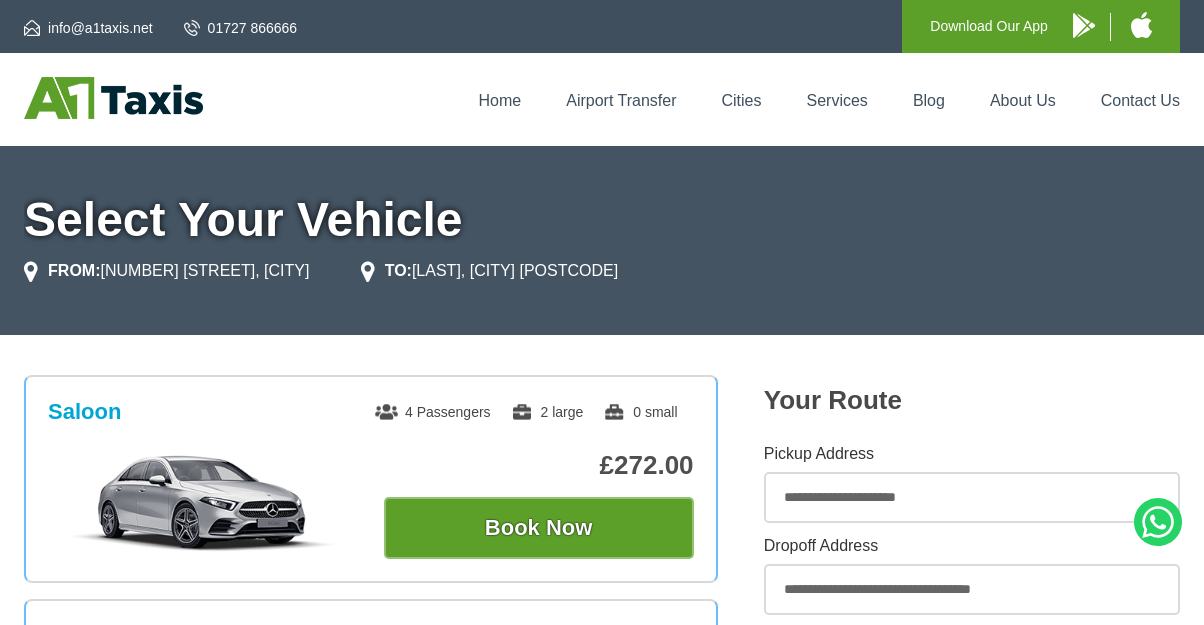 scroll, scrollTop: 0, scrollLeft: 0, axis: both 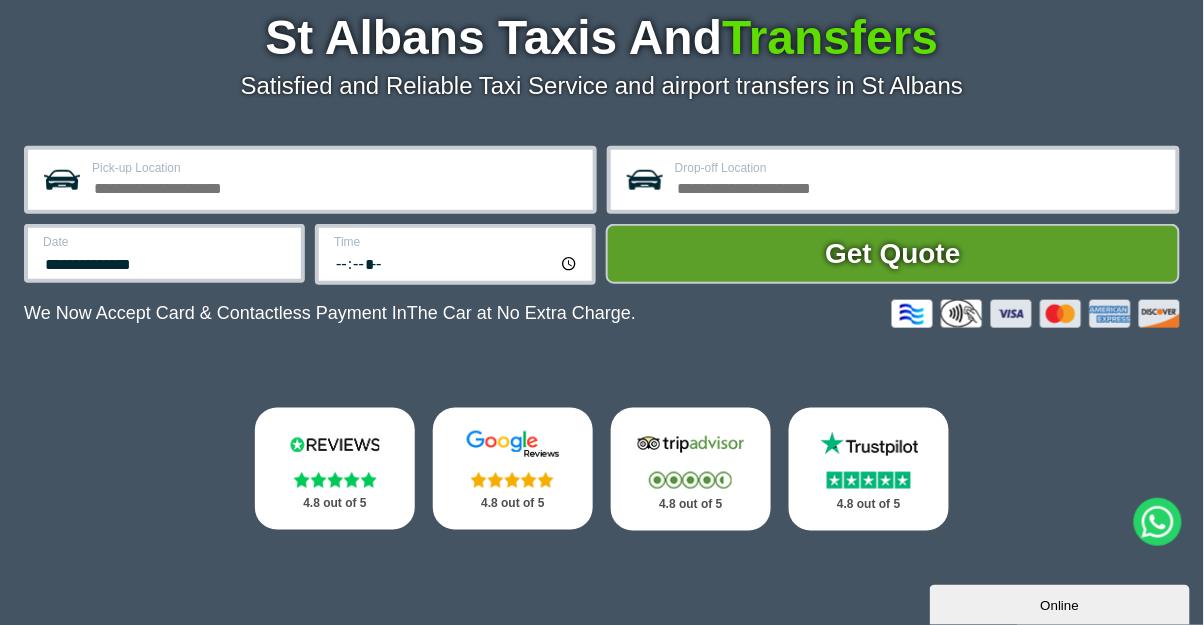 click on "Drop-off Location" at bounding box center (919, 186) 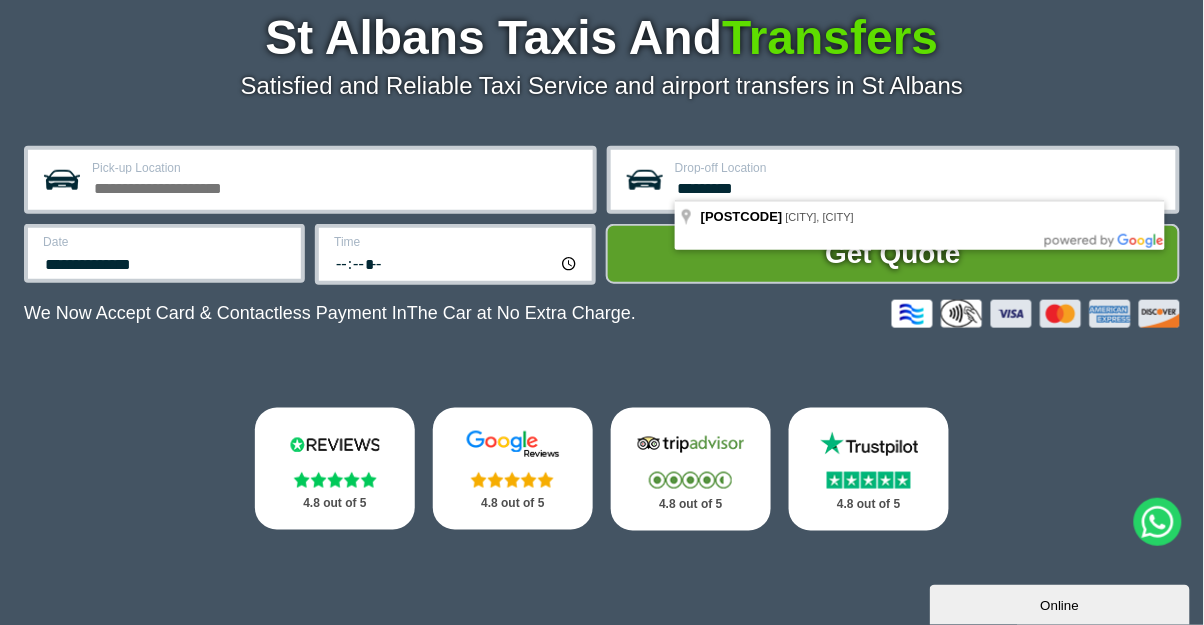 type on "**********" 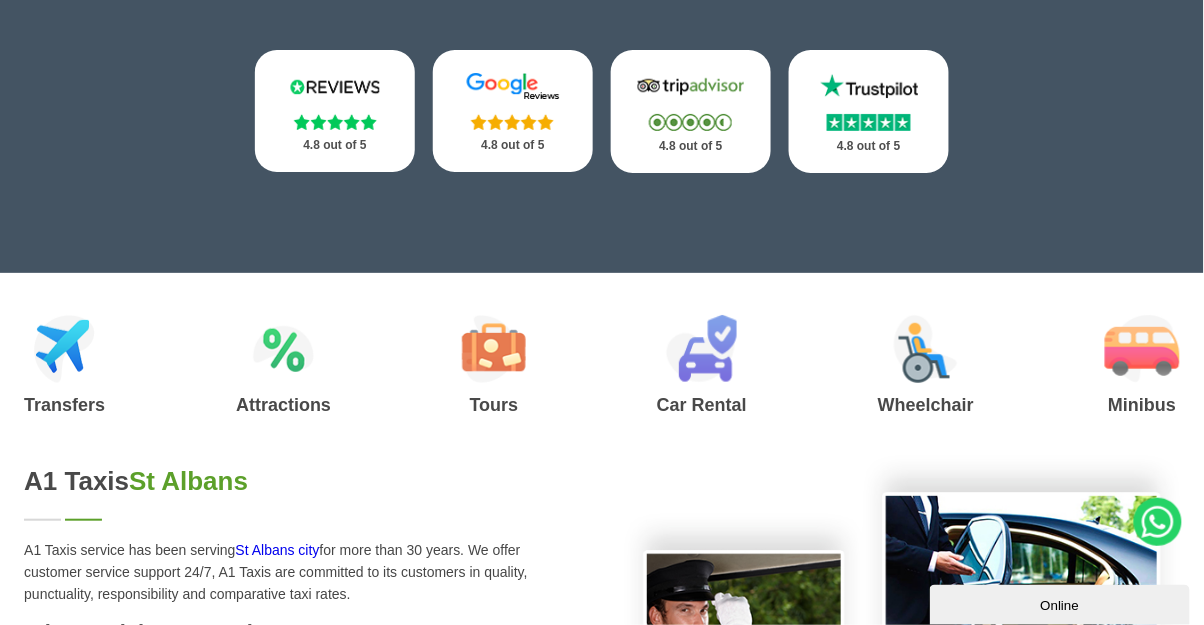 scroll, scrollTop: 618, scrollLeft: 0, axis: vertical 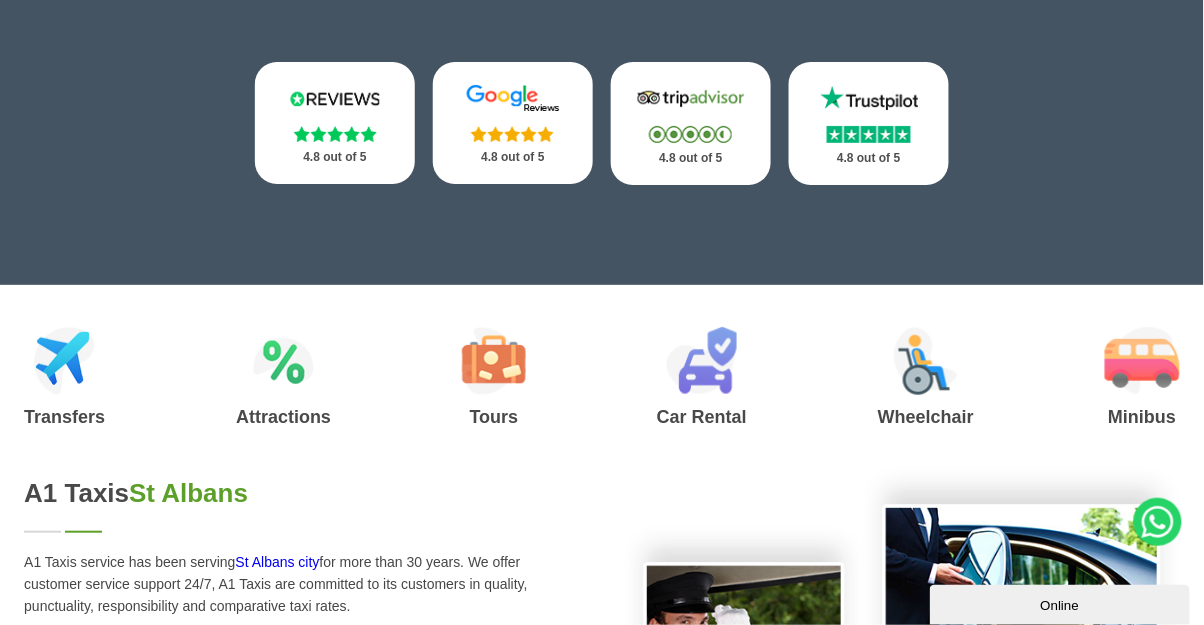 click on "Wheelchair" at bounding box center [926, 417] 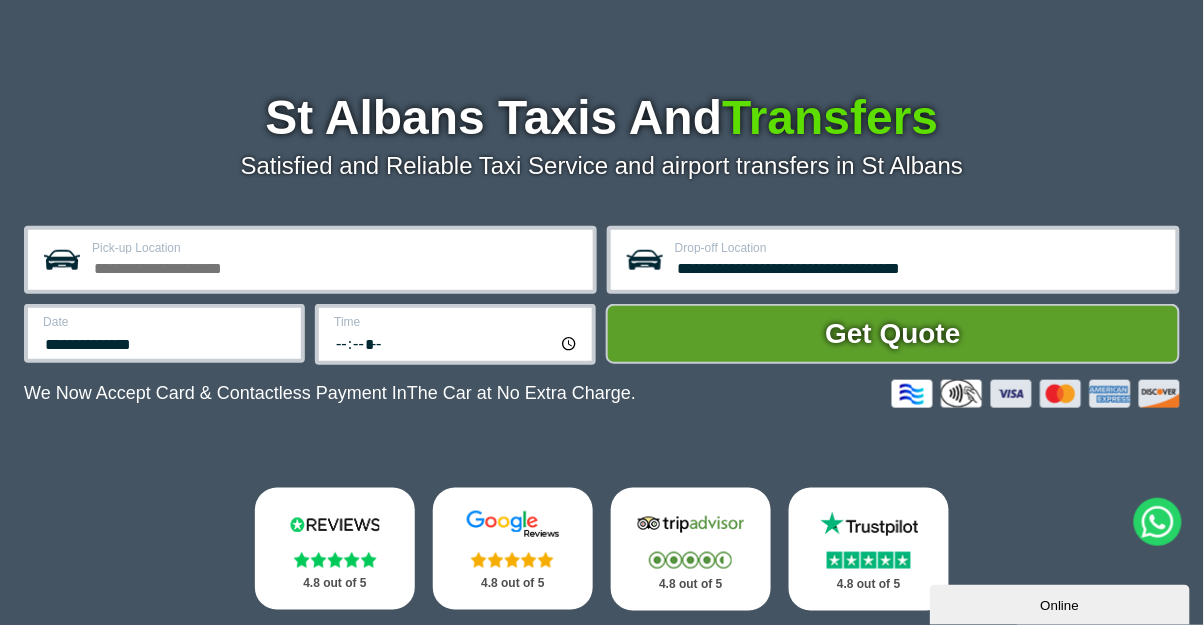 scroll, scrollTop: 199, scrollLeft: 0, axis: vertical 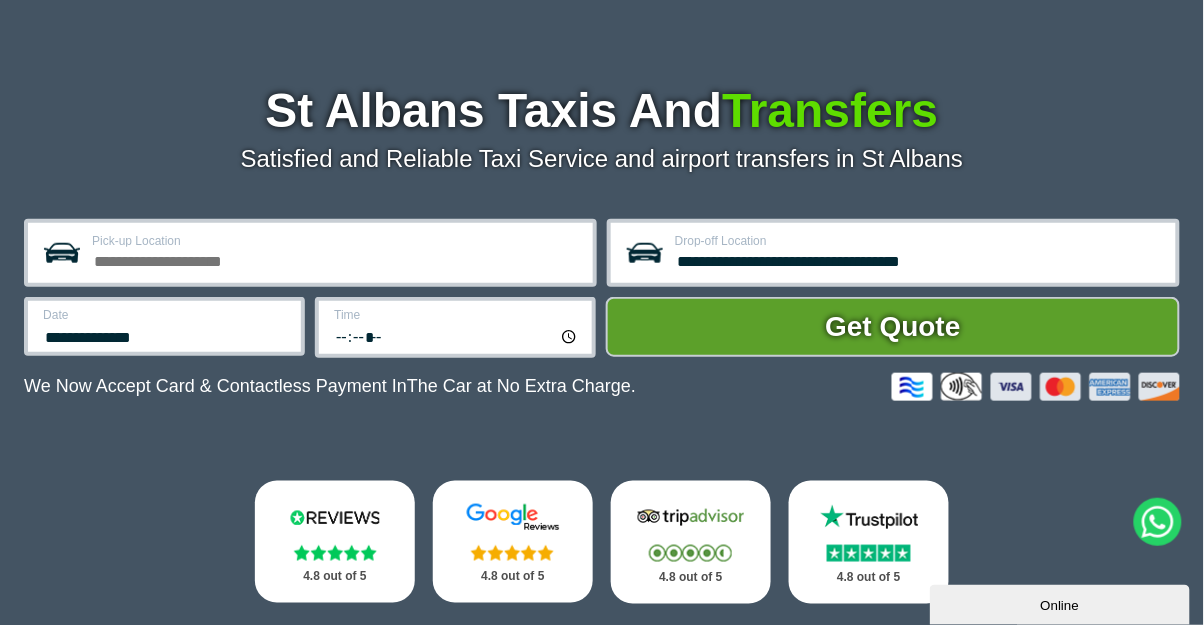 click on "**********" at bounding box center [166, 335] 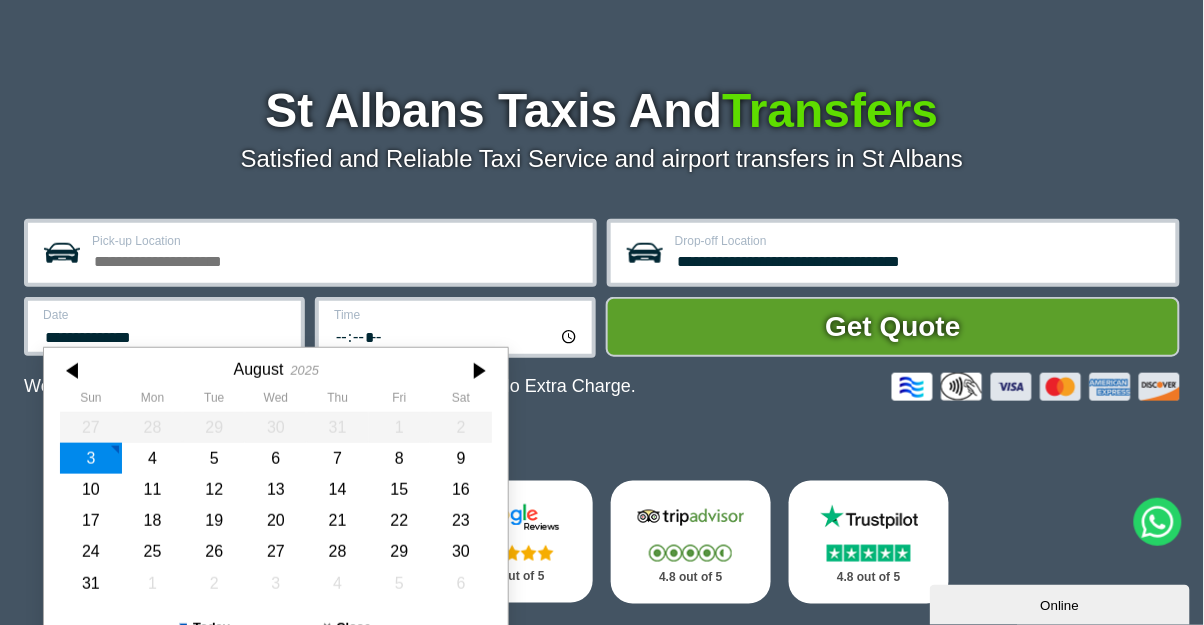 click at bounding box center [478, 371] 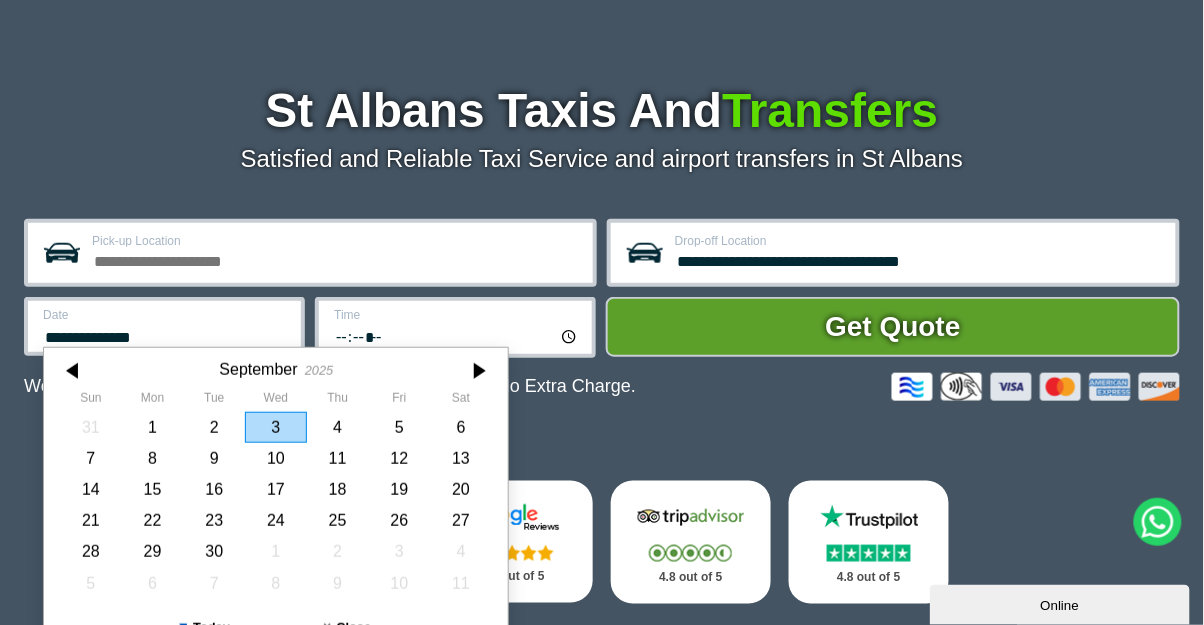 click on "6" at bounding box center [461, 427] 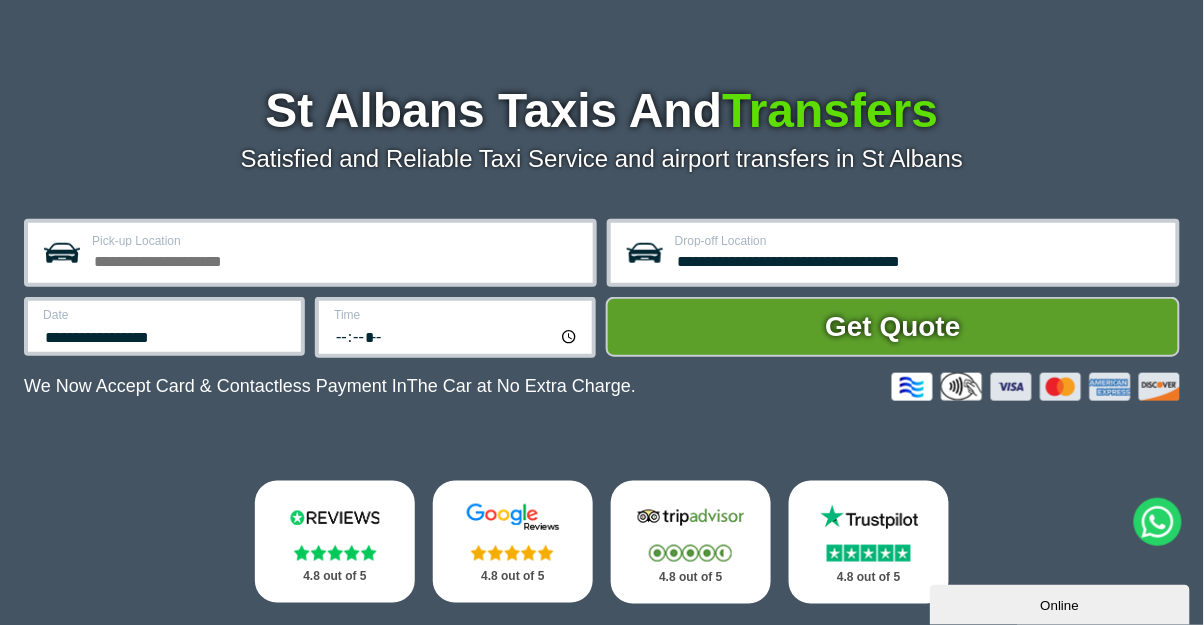 click on "**********" at bounding box center [602, 345] 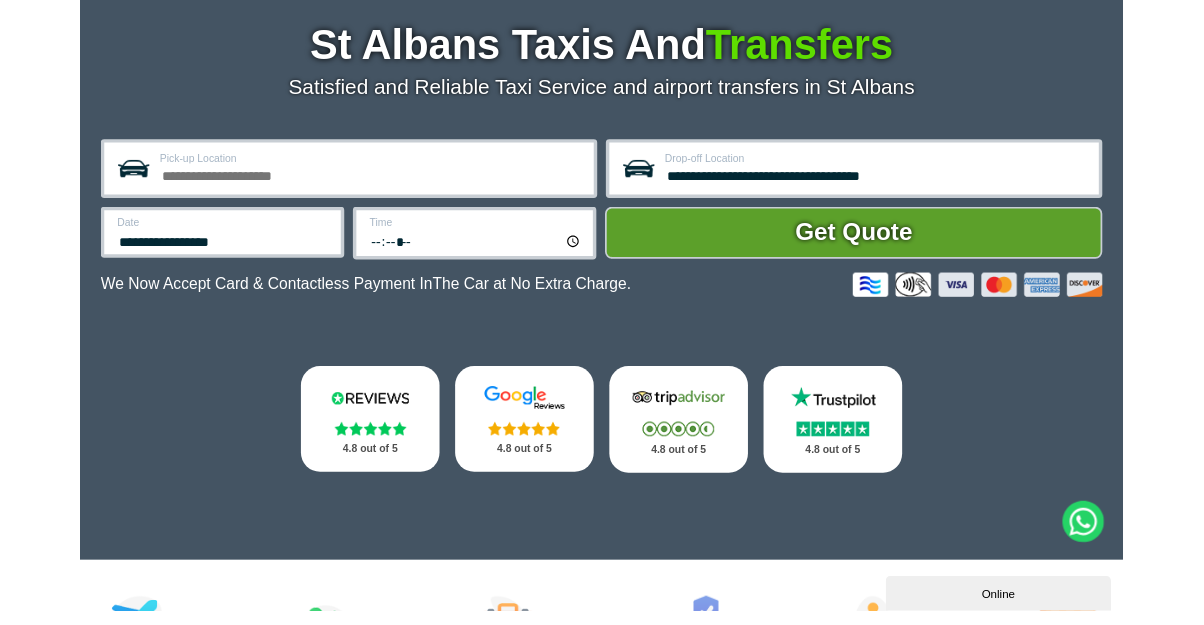 scroll, scrollTop: 241, scrollLeft: 0, axis: vertical 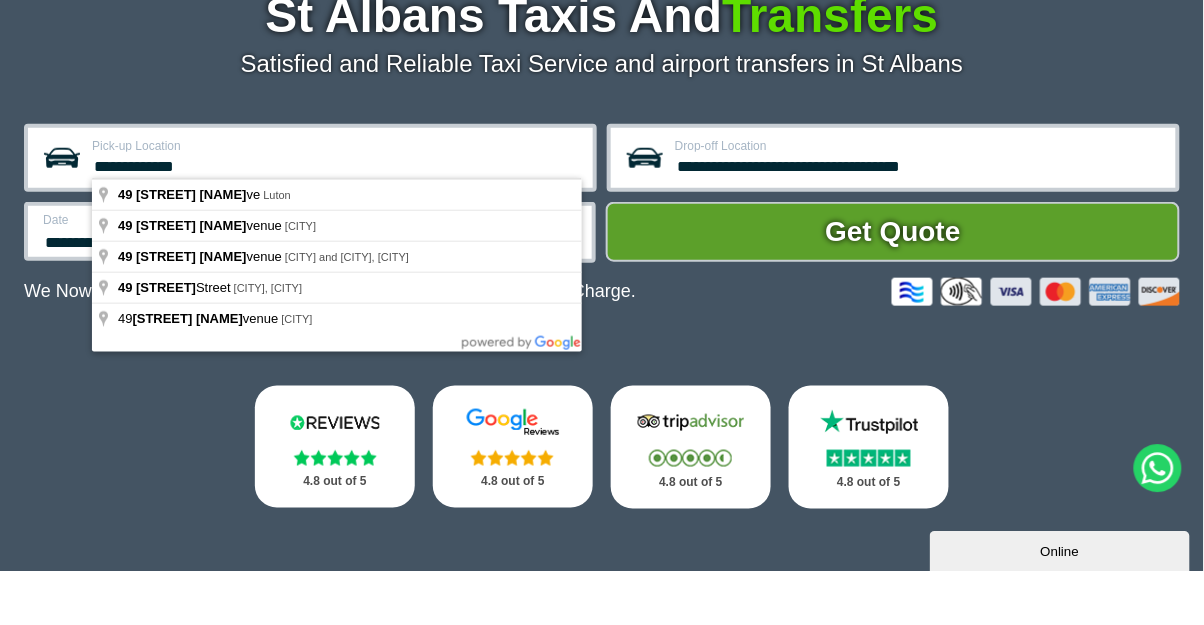 type on "**********" 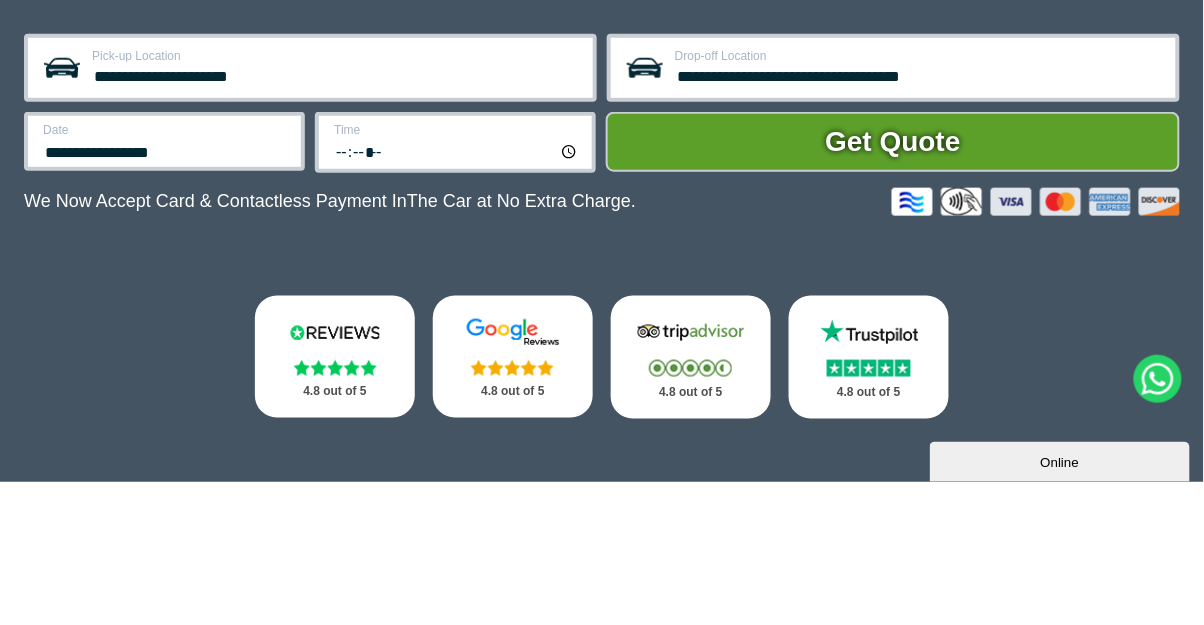 scroll, scrollTop: 241, scrollLeft: 0, axis: vertical 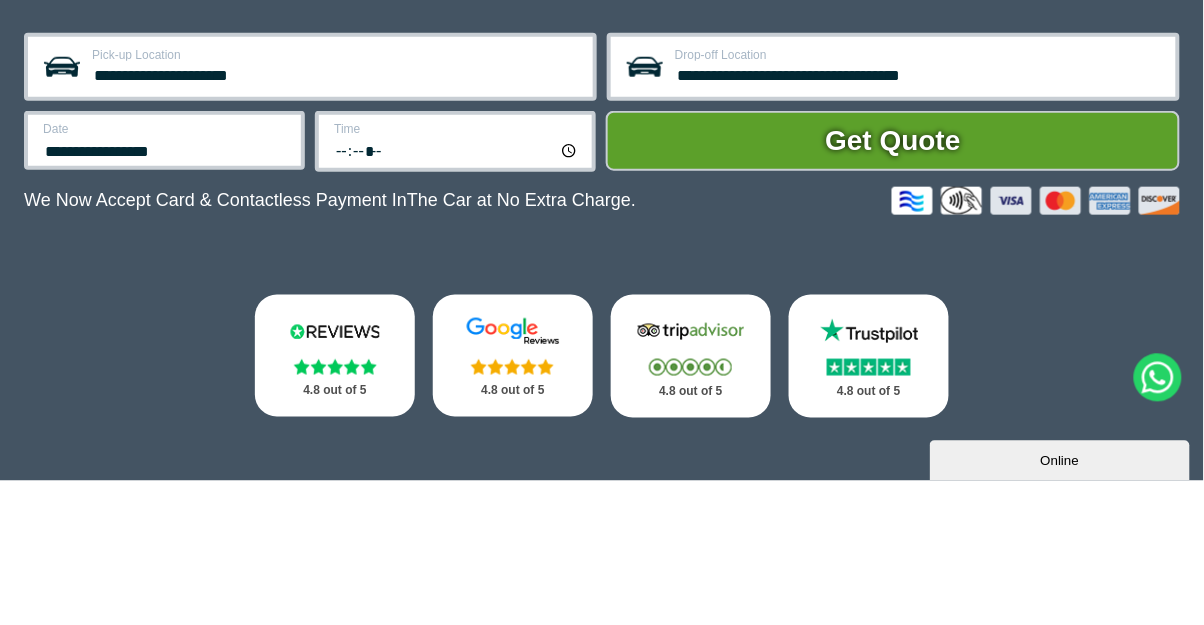 click on "Get Quote" at bounding box center (893, 285) 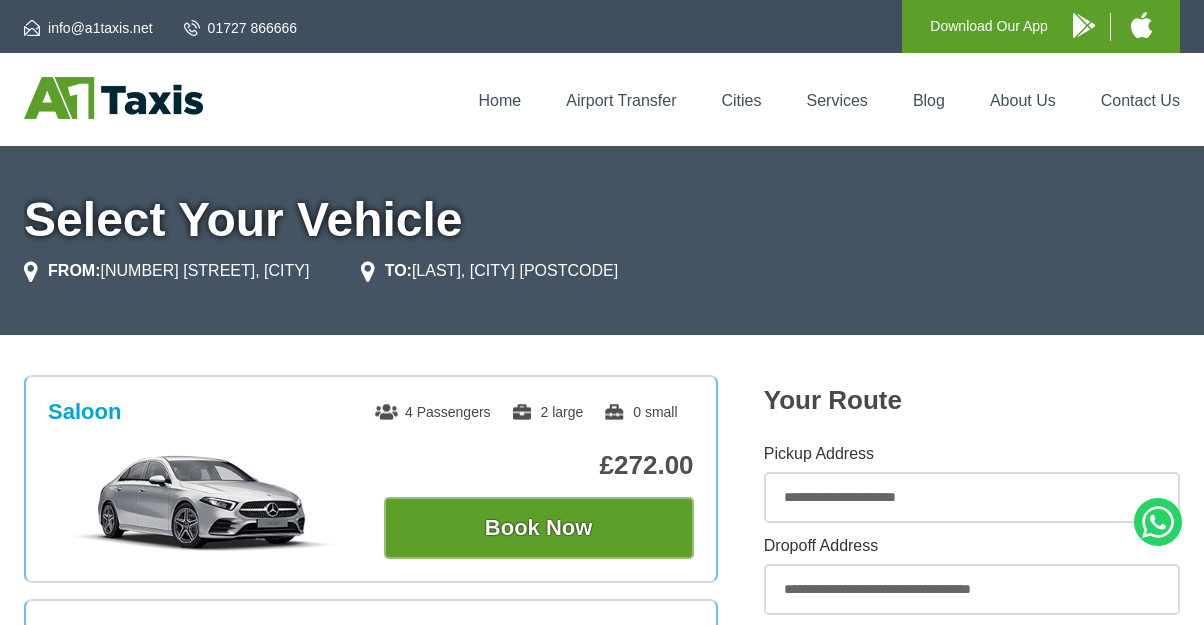 scroll, scrollTop: 0, scrollLeft: 0, axis: both 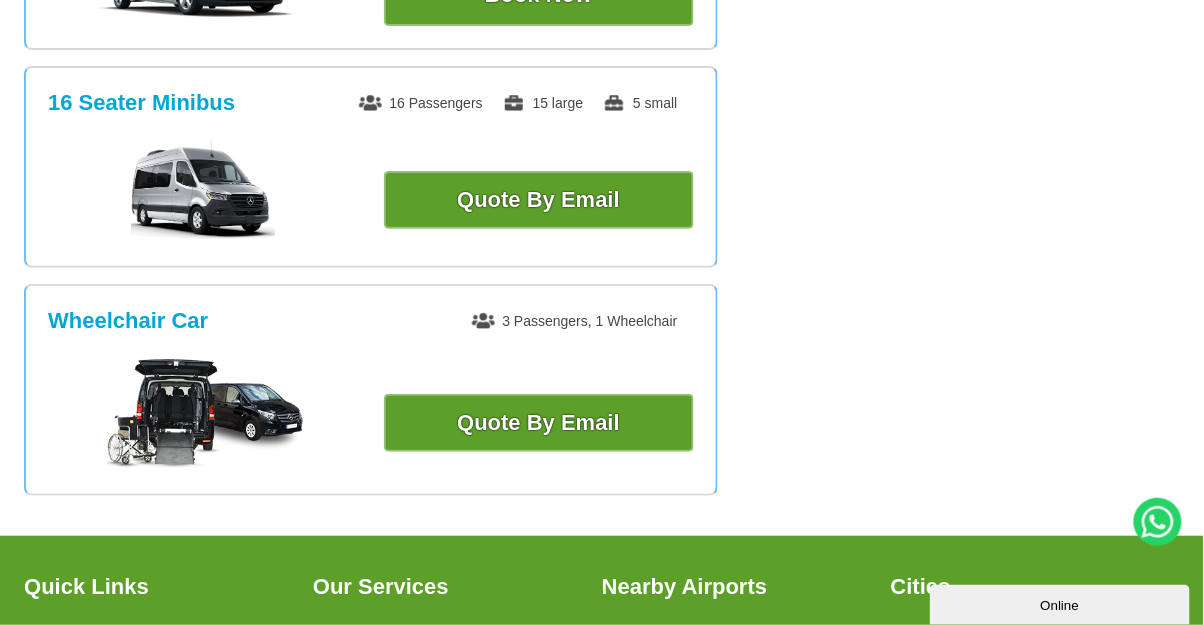 click on "Quote By Email" at bounding box center (539, 423) 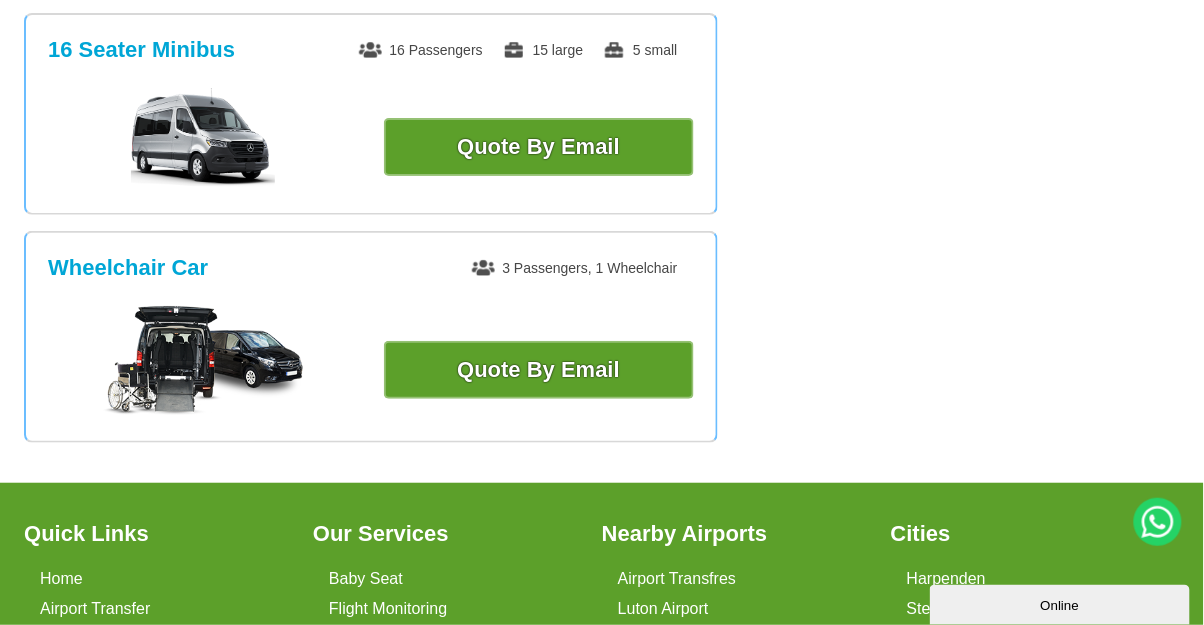 scroll, scrollTop: 1525, scrollLeft: 0, axis: vertical 